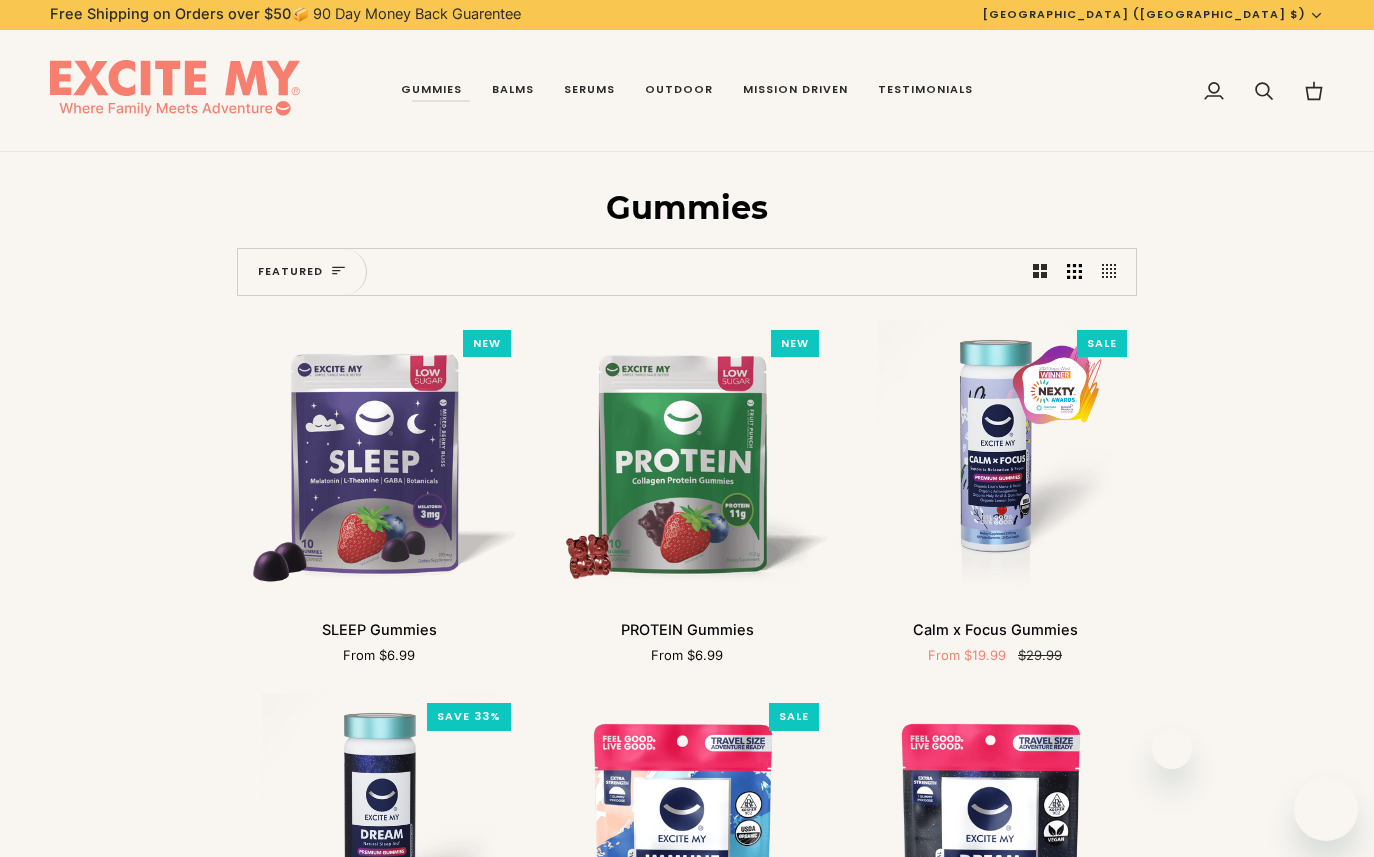 scroll, scrollTop: 0, scrollLeft: 0, axis: both 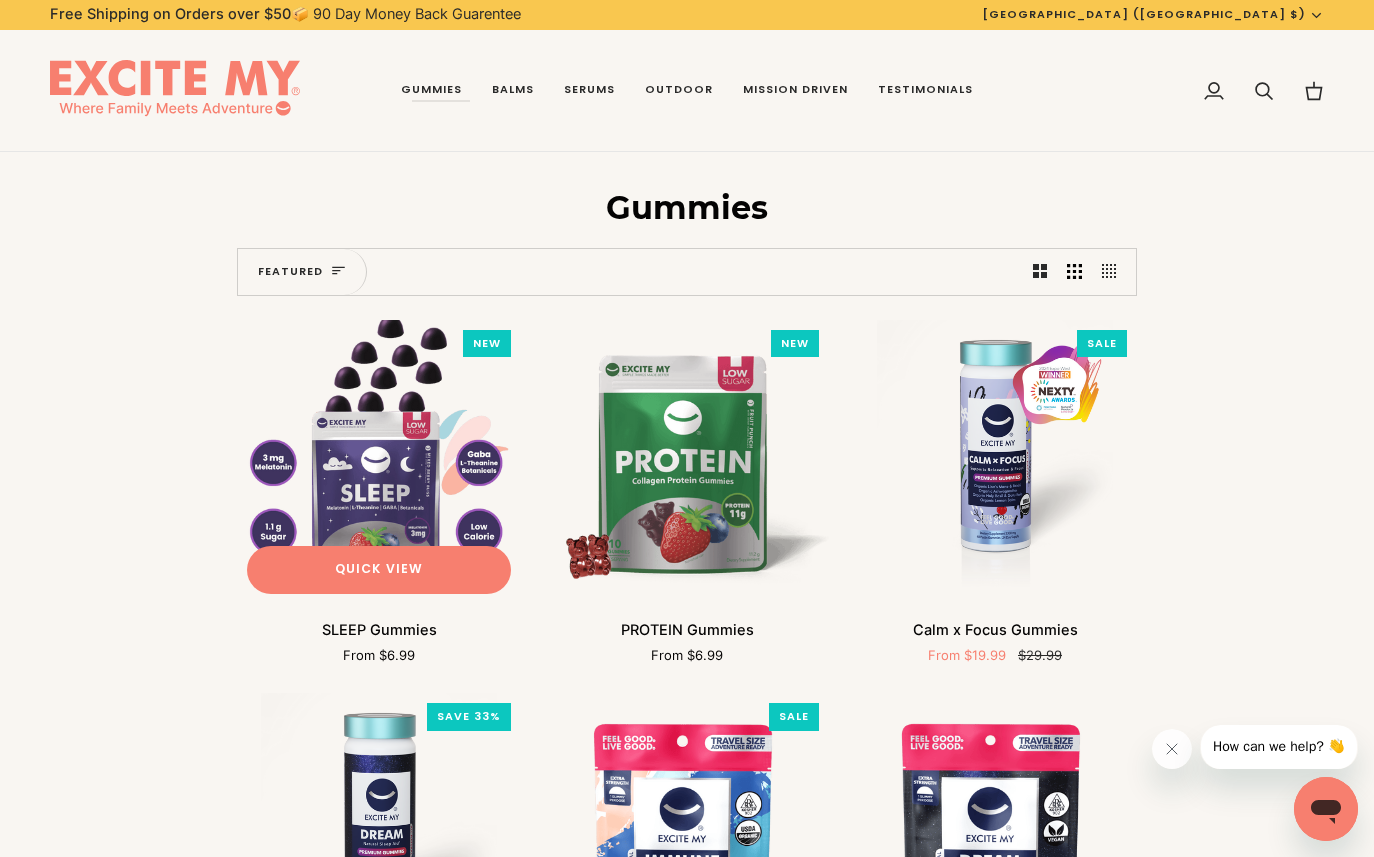 click at bounding box center (379, 462) 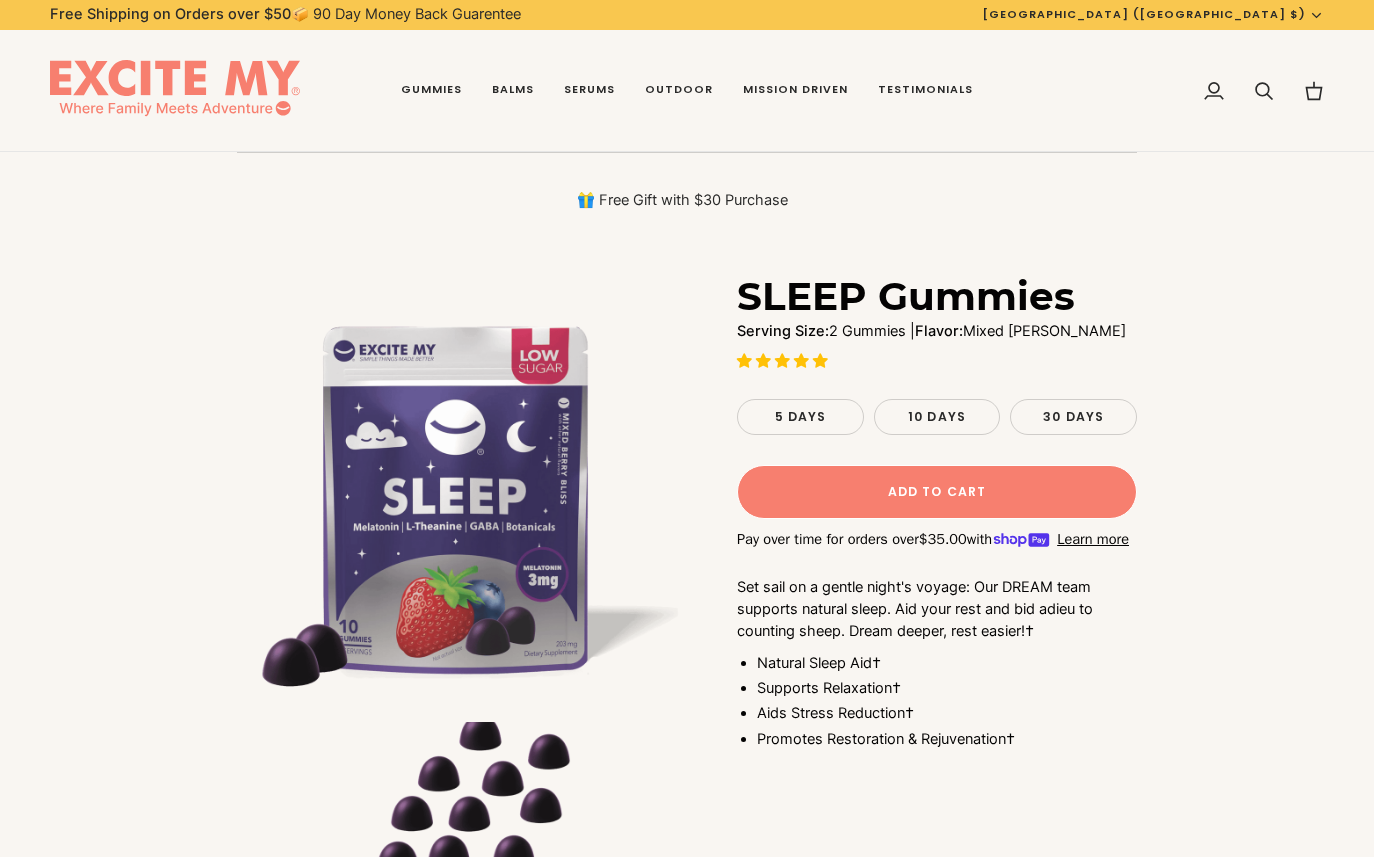 scroll, scrollTop: 0, scrollLeft: 0, axis: both 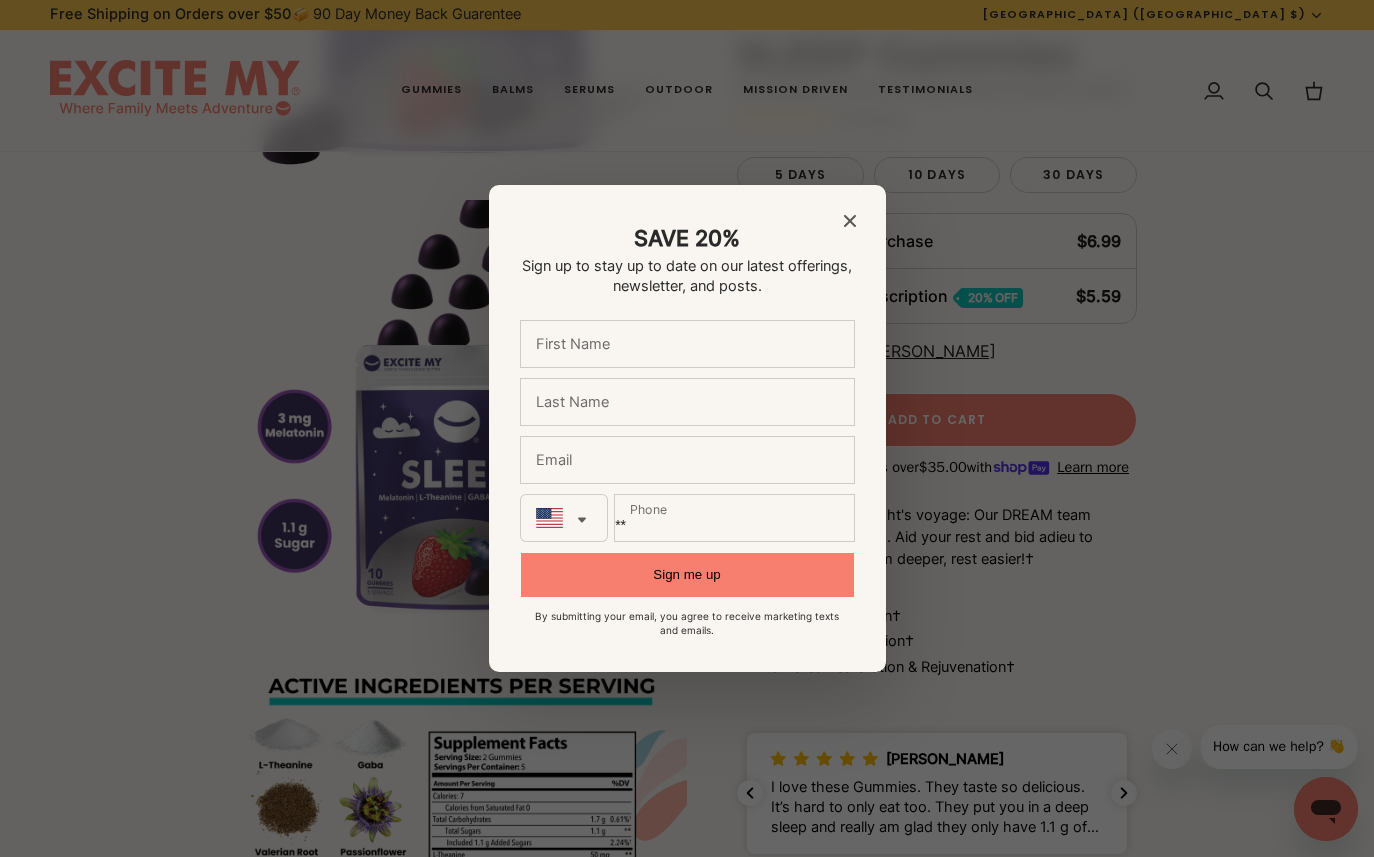 click 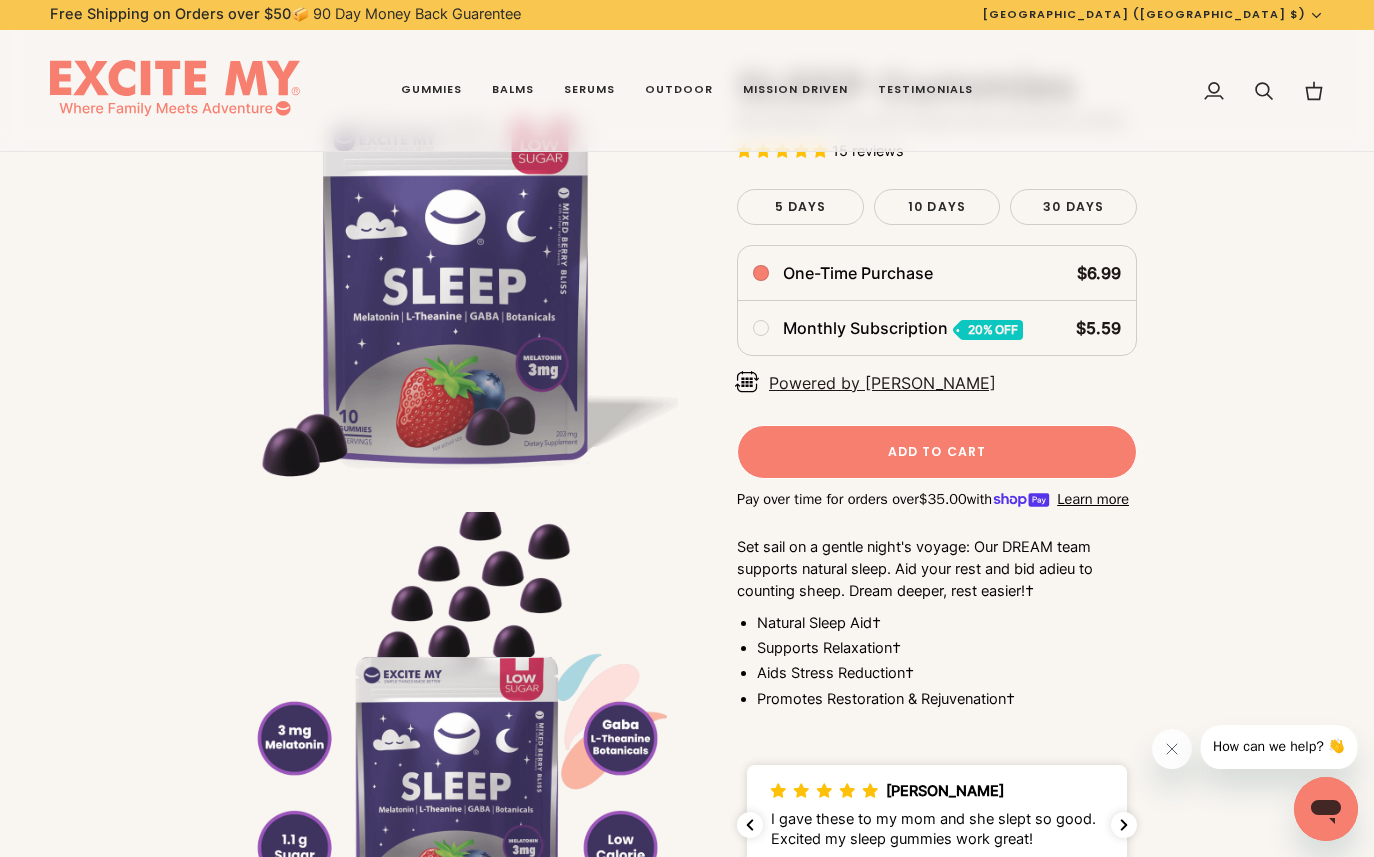scroll, scrollTop: 0, scrollLeft: 0, axis: both 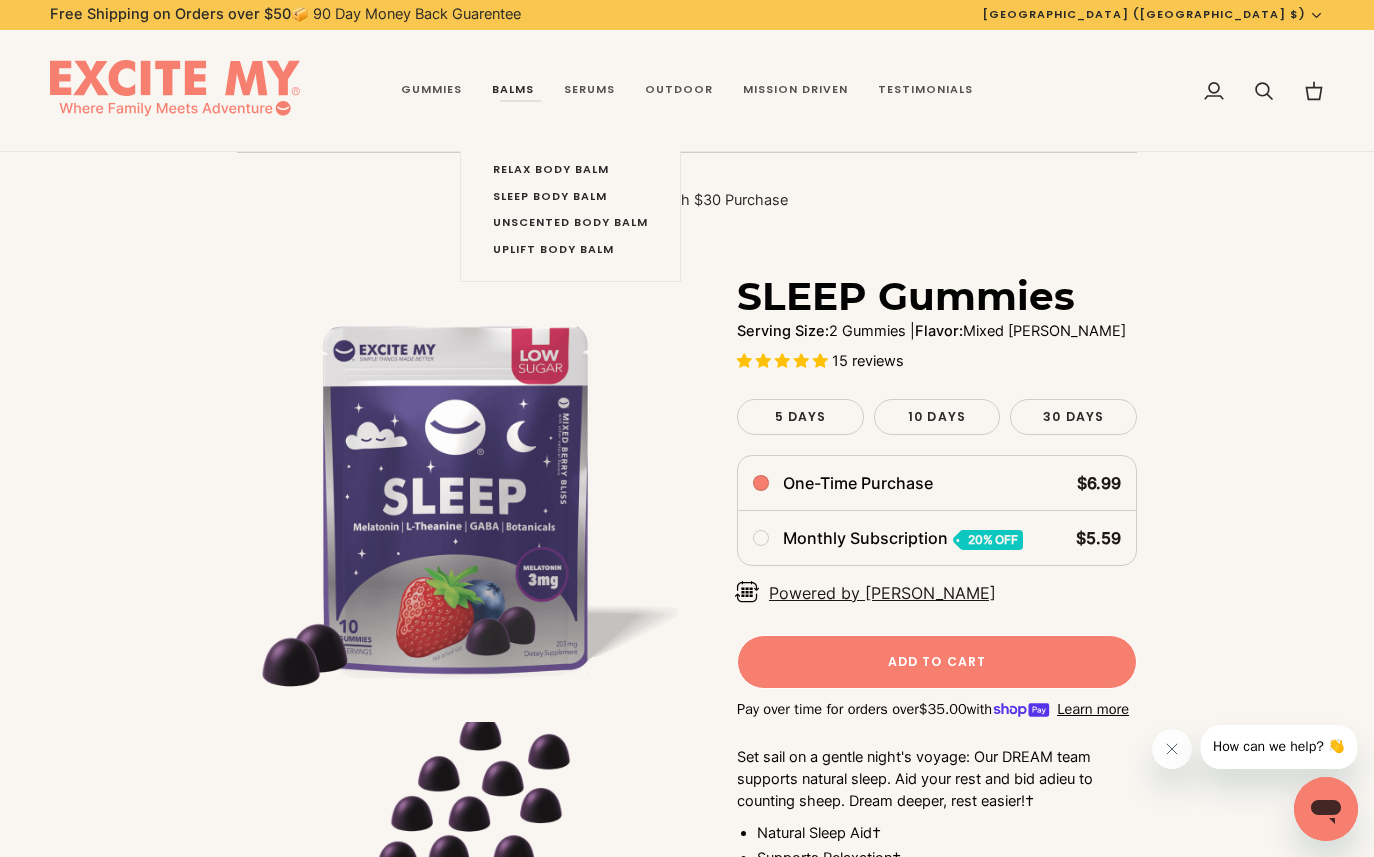 click on "Balms" at bounding box center [513, 91] 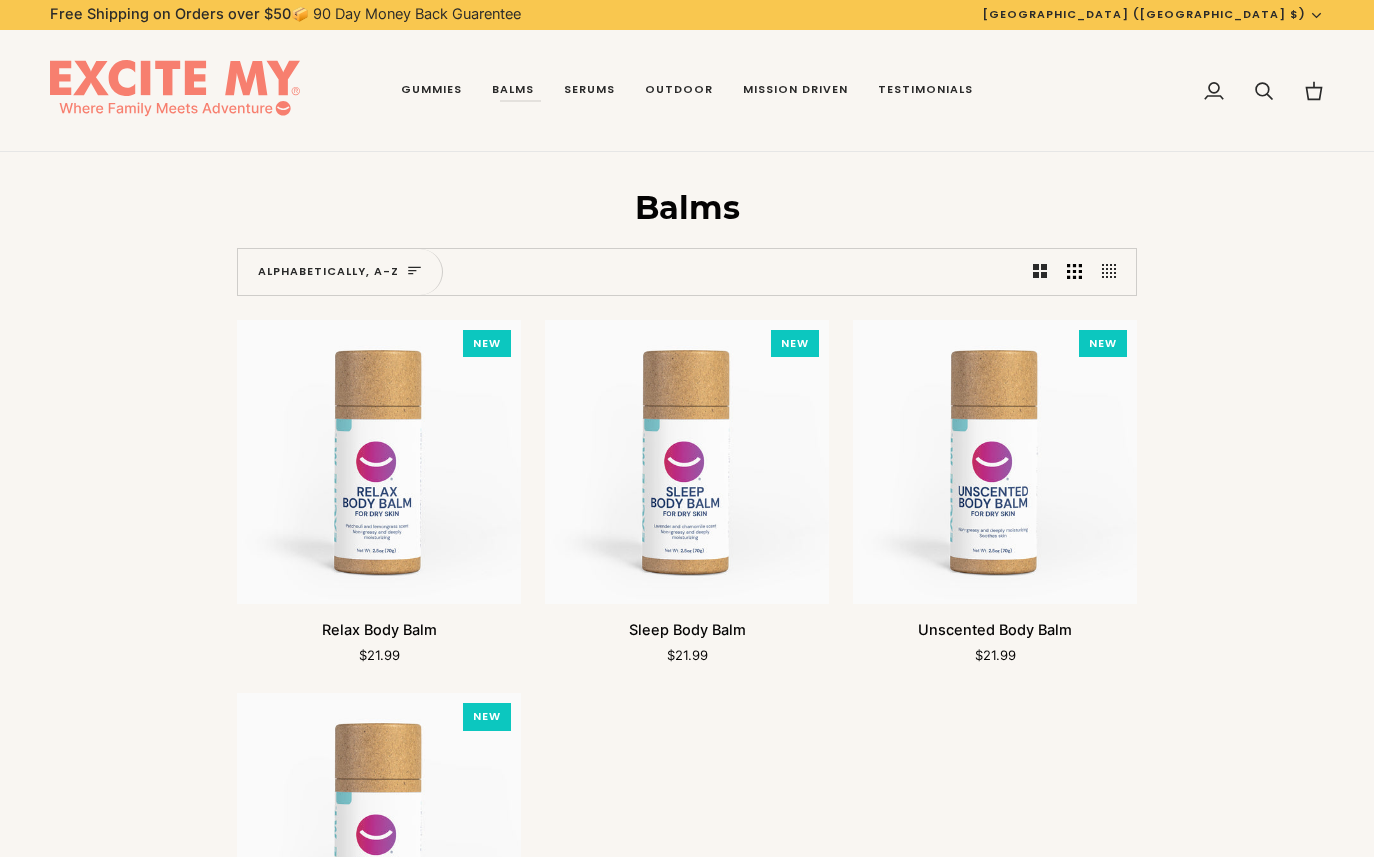 scroll, scrollTop: 0, scrollLeft: 0, axis: both 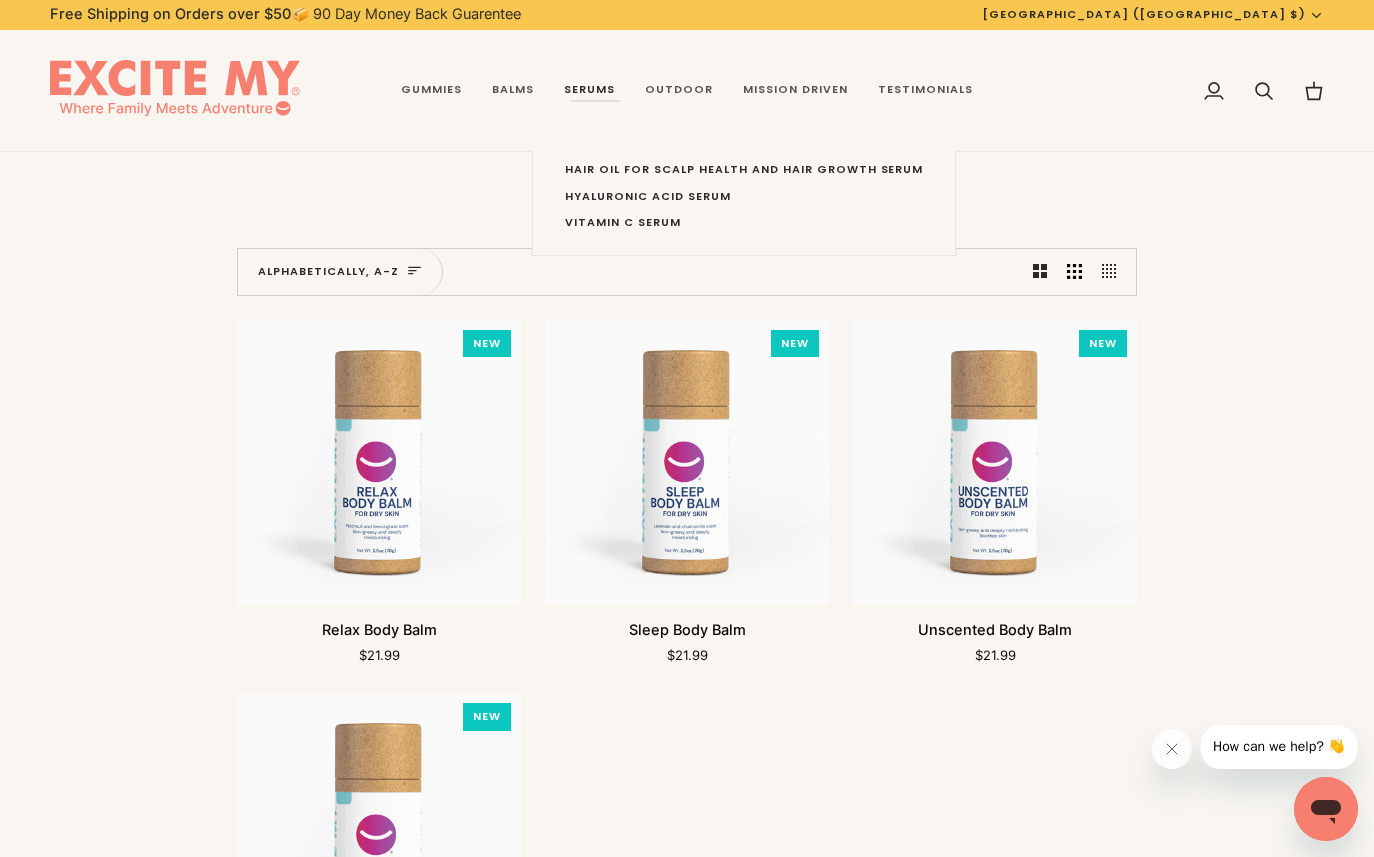 click on "Serums" at bounding box center (589, 91) 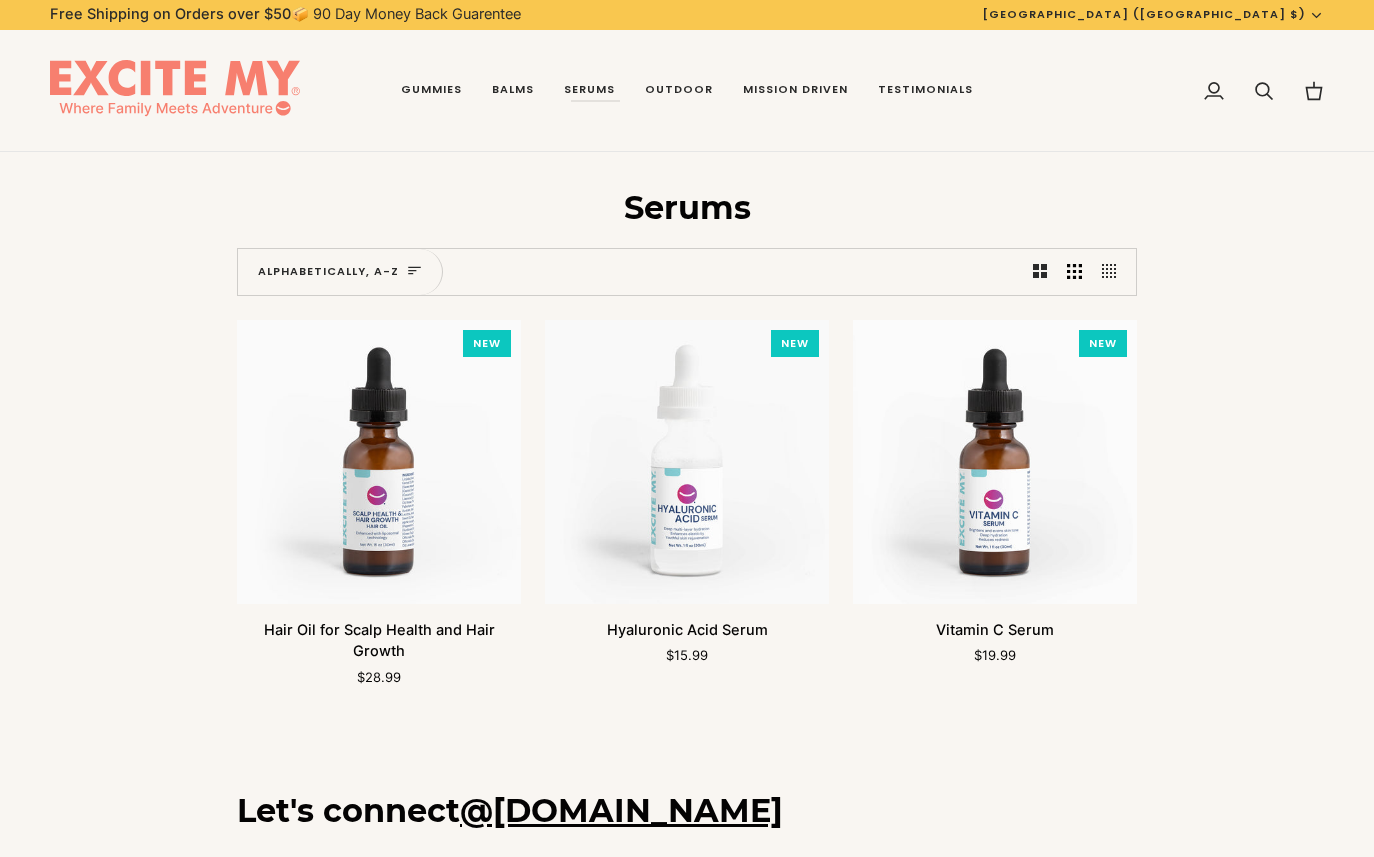 scroll, scrollTop: 0, scrollLeft: 0, axis: both 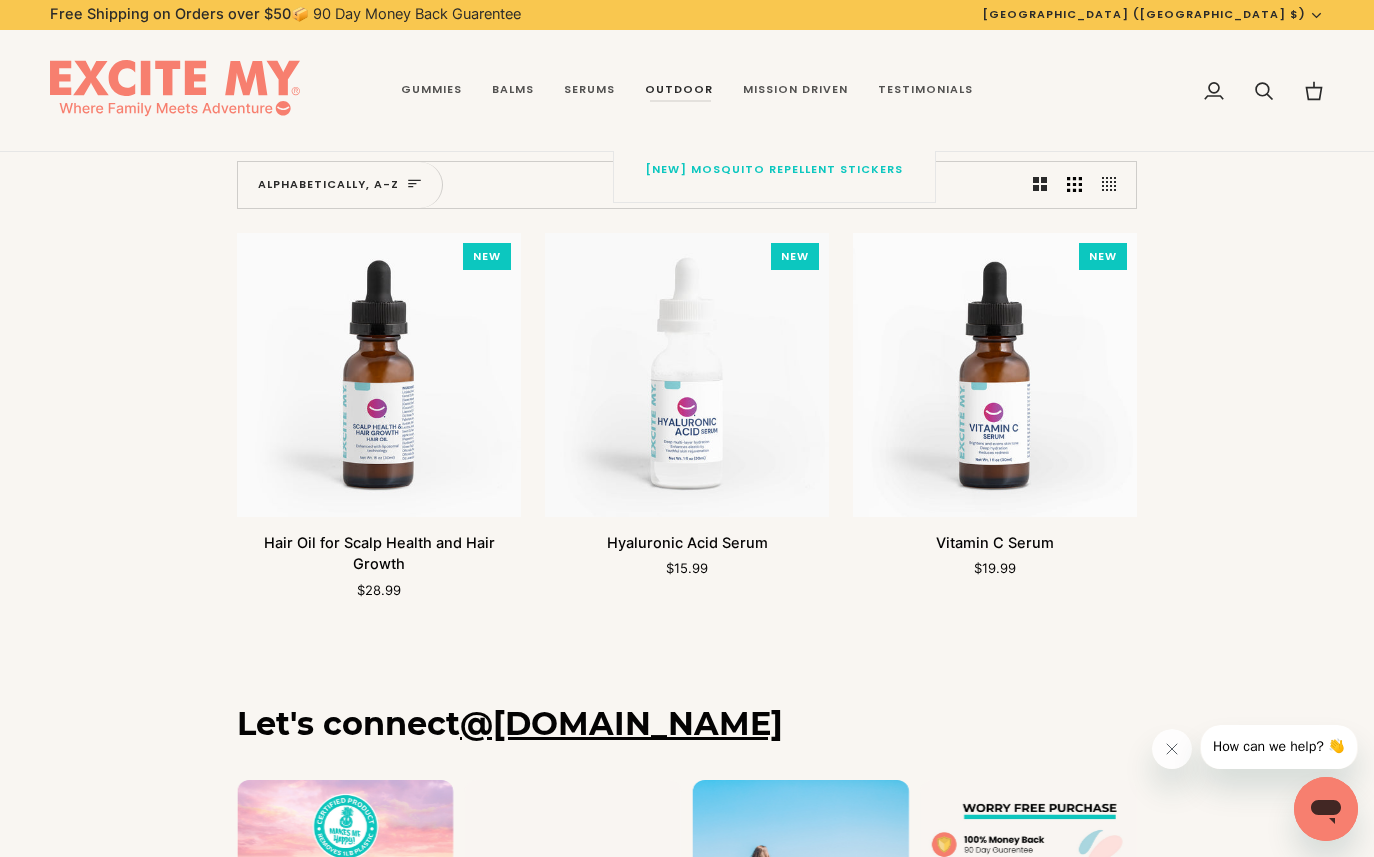 click on "Outdoor" at bounding box center (679, 91) 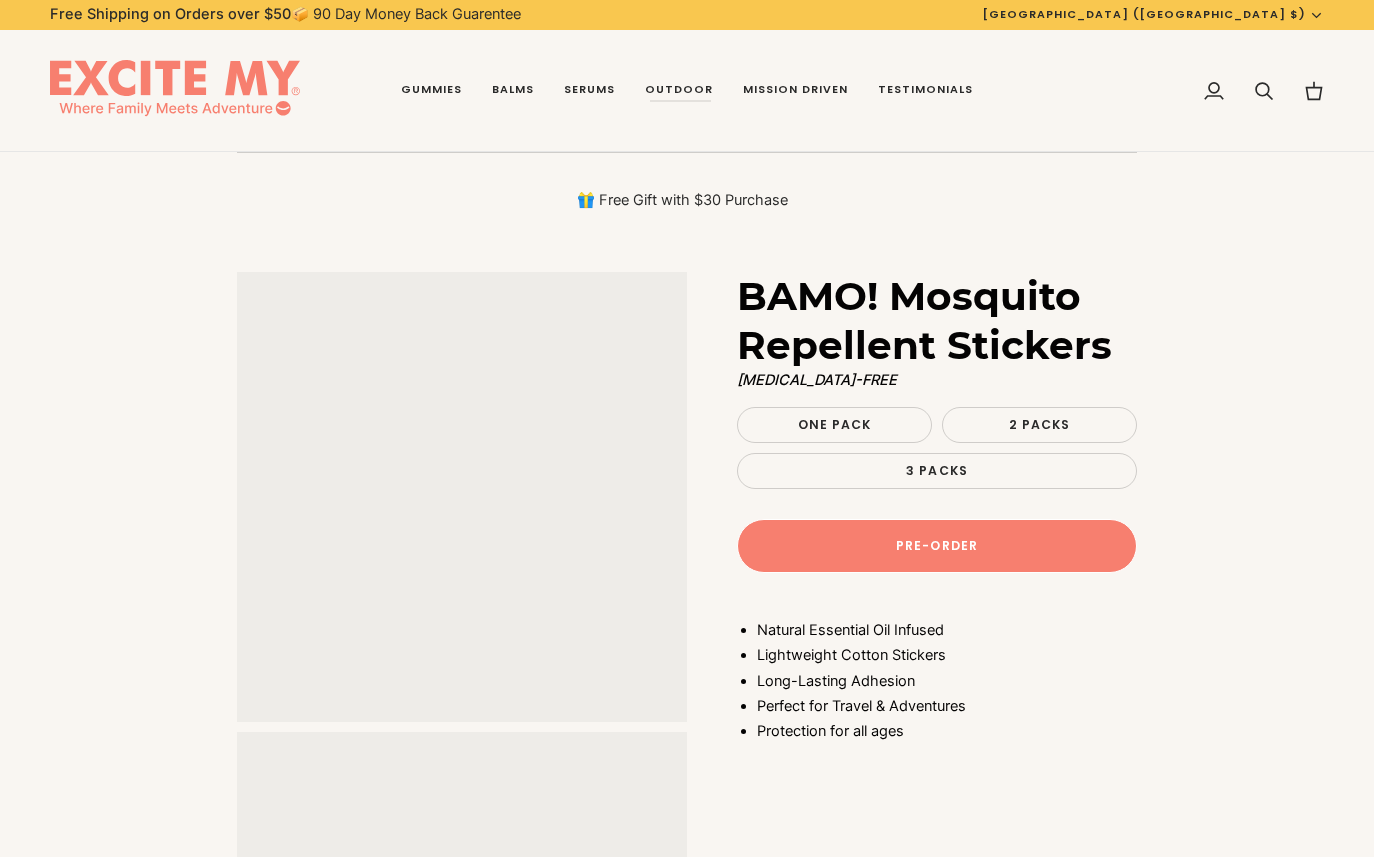 scroll, scrollTop: 0, scrollLeft: 0, axis: both 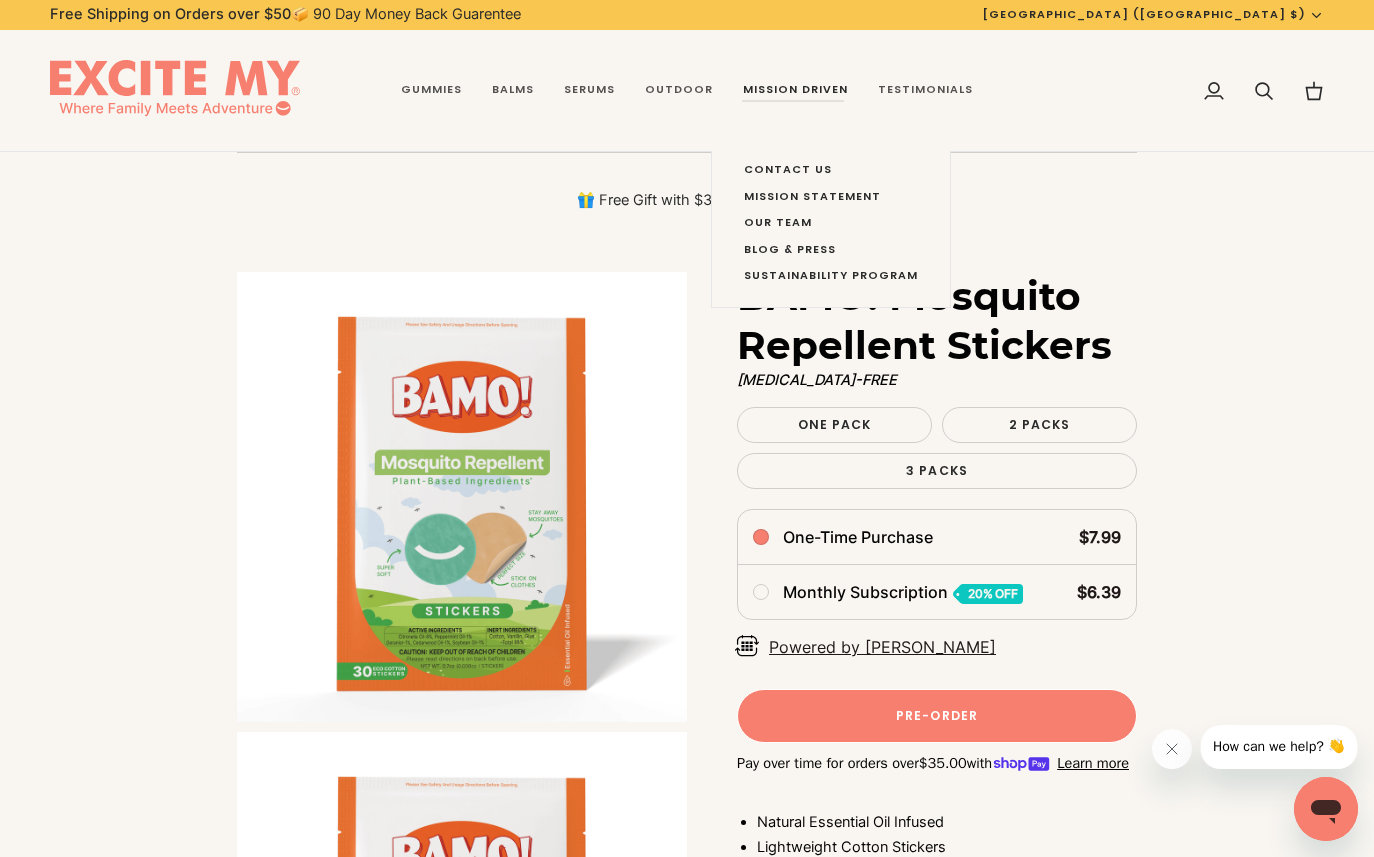click on "Mission Driven" at bounding box center (795, 91) 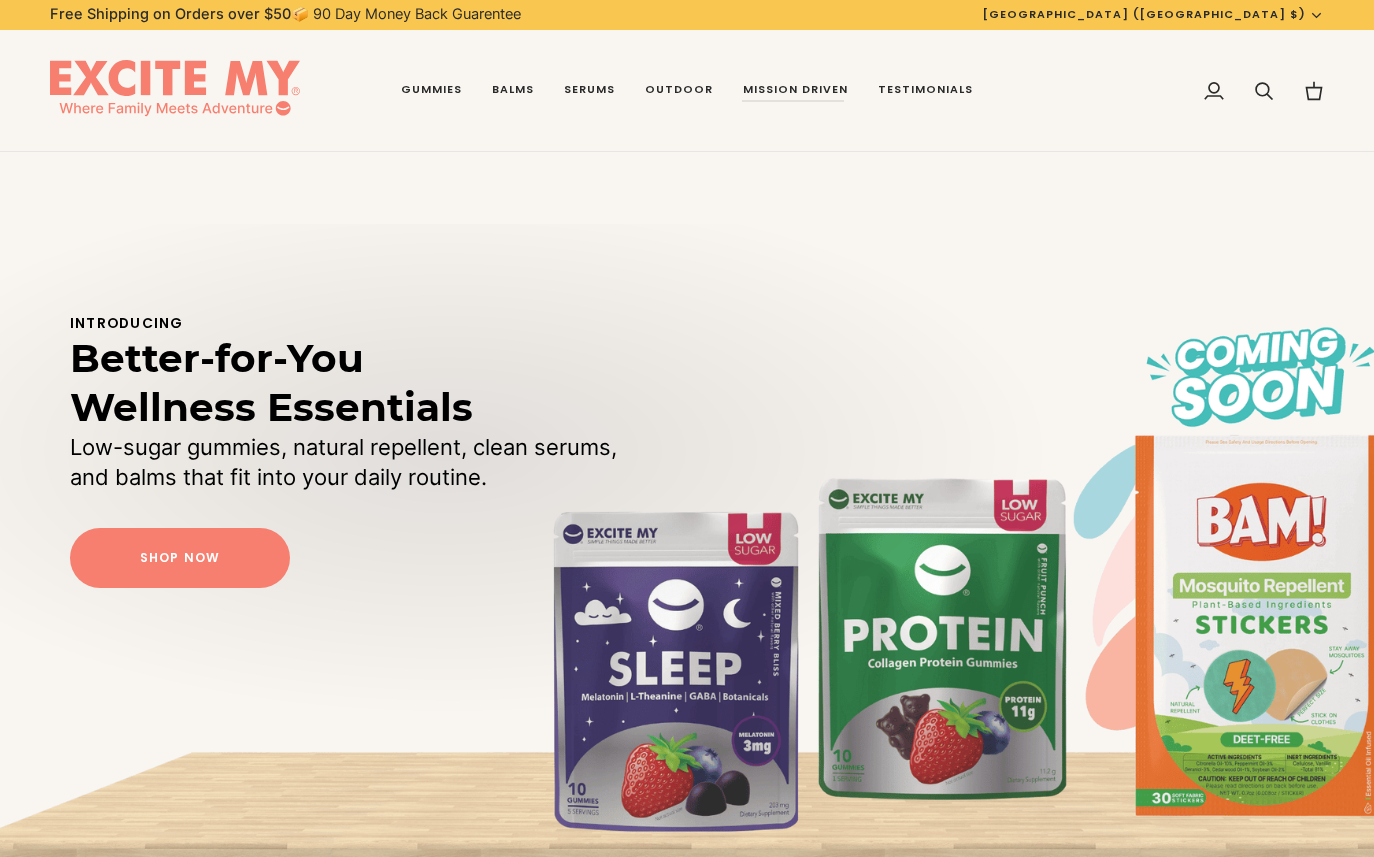 scroll, scrollTop: 0, scrollLeft: 0, axis: both 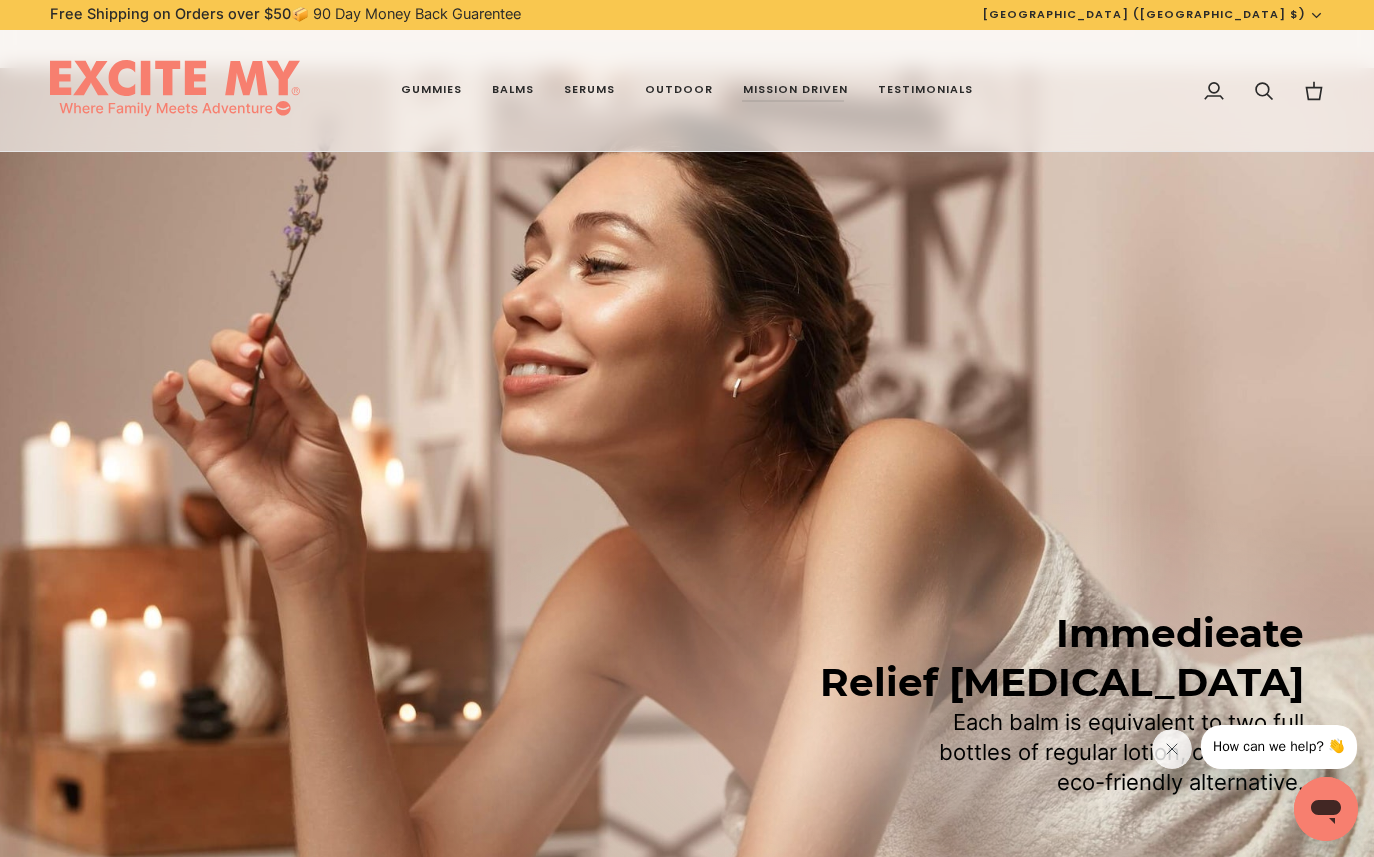 click on "Mission Driven" at bounding box center (795, 91) 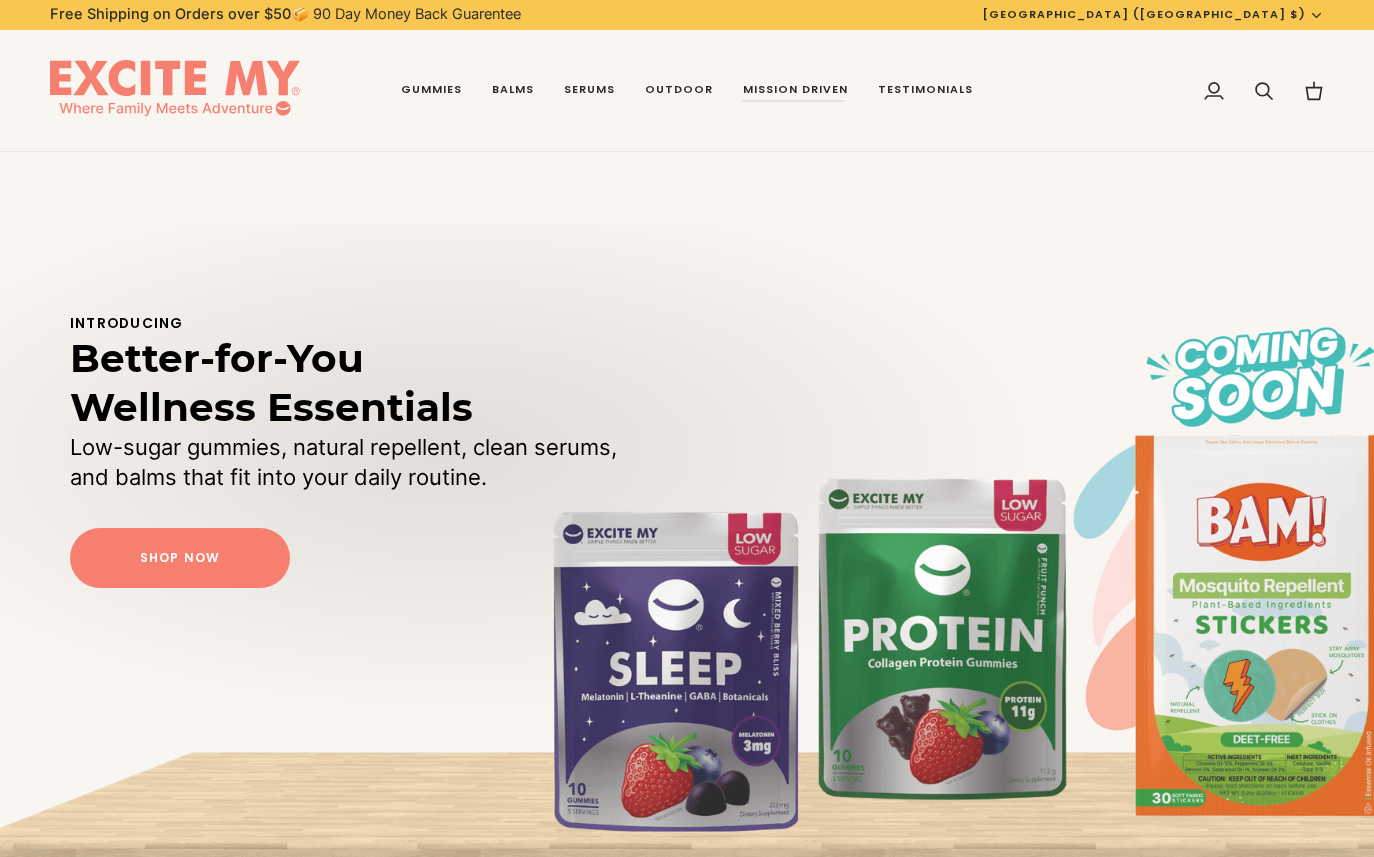 scroll, scrollTop: 0, scrollLeft: 0, axis: both 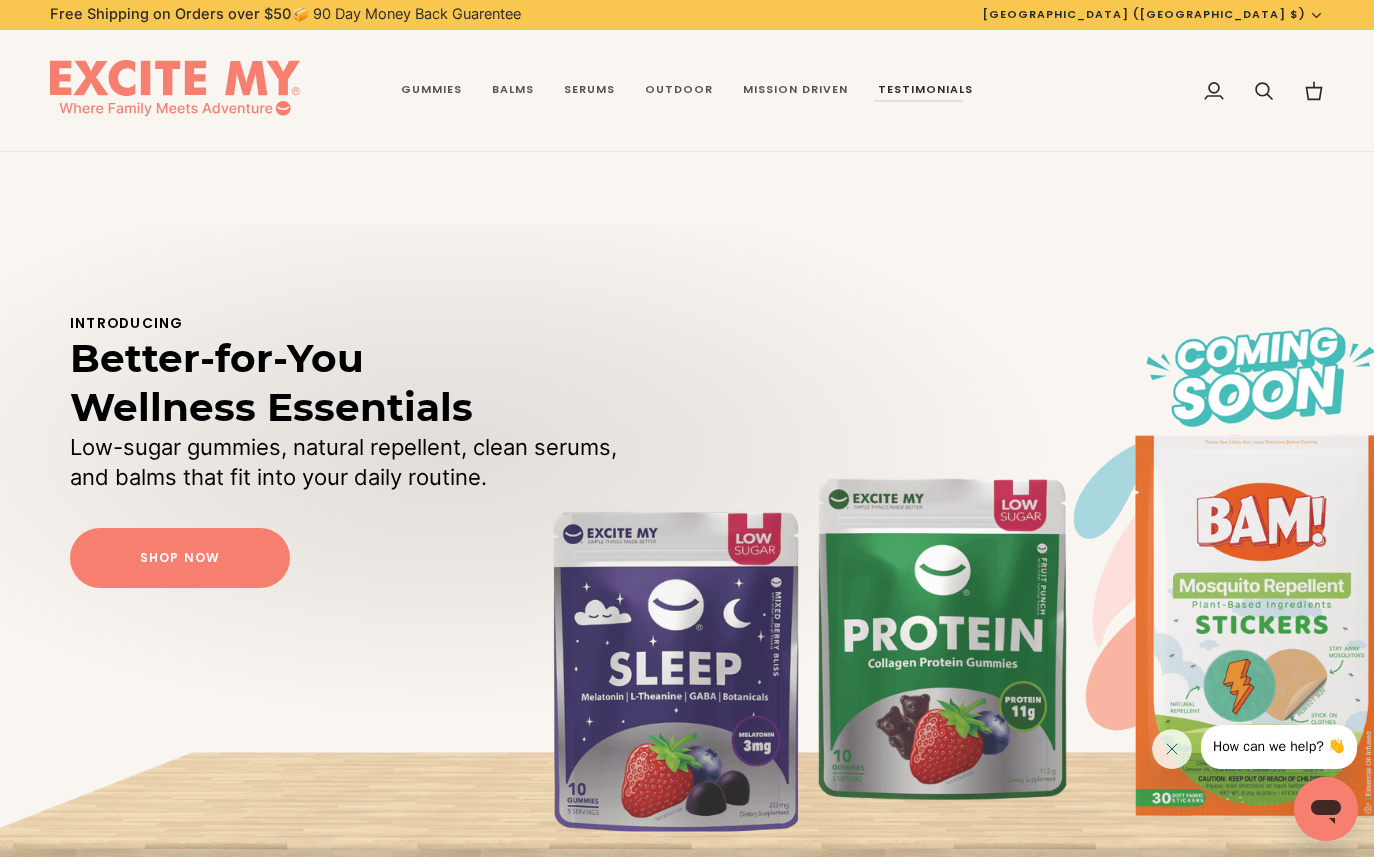 click on "Testimonials" at bounding box center (925, 91) 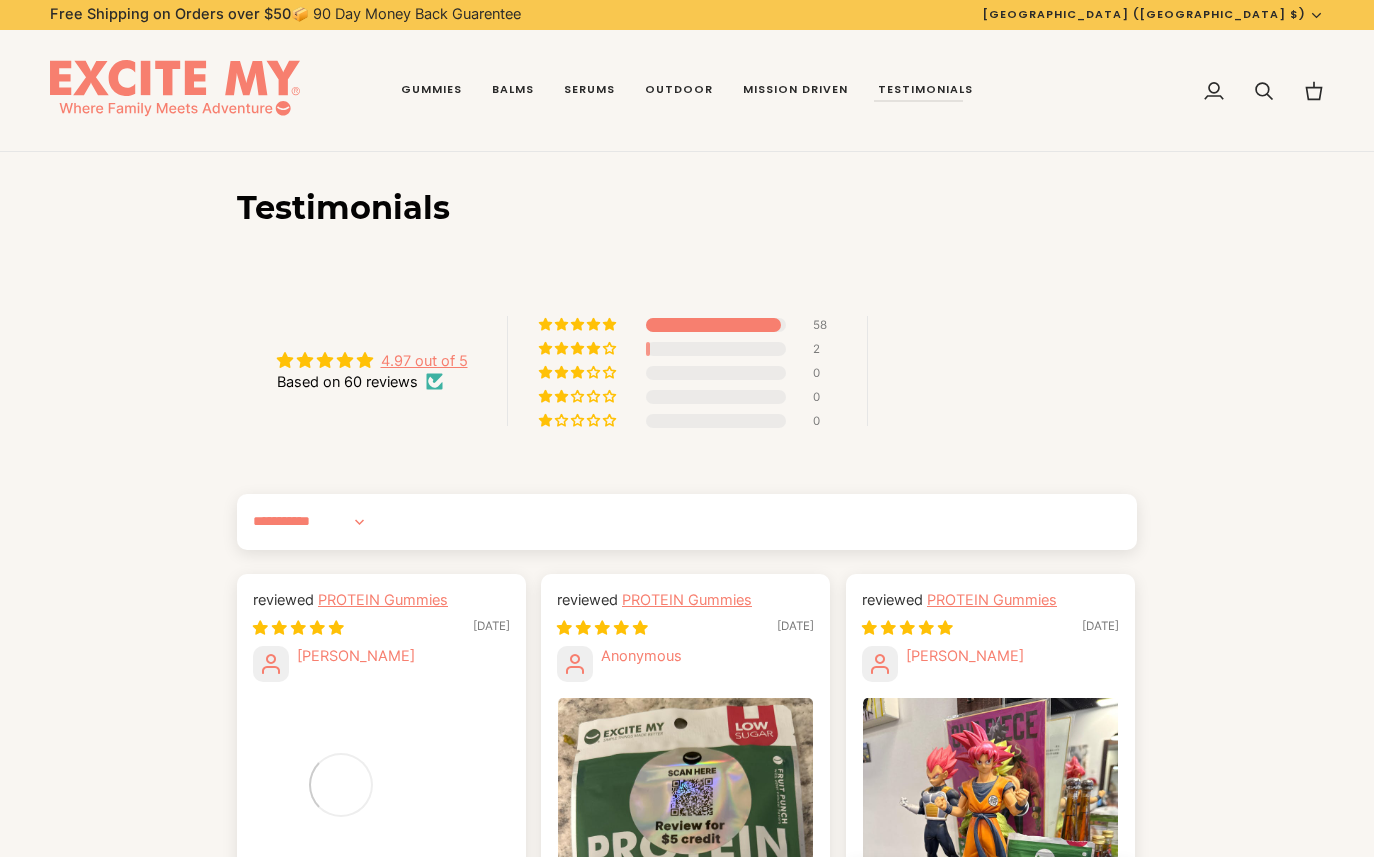 scroll, scrollTop: 0, scrollLeft: 0, axis: both 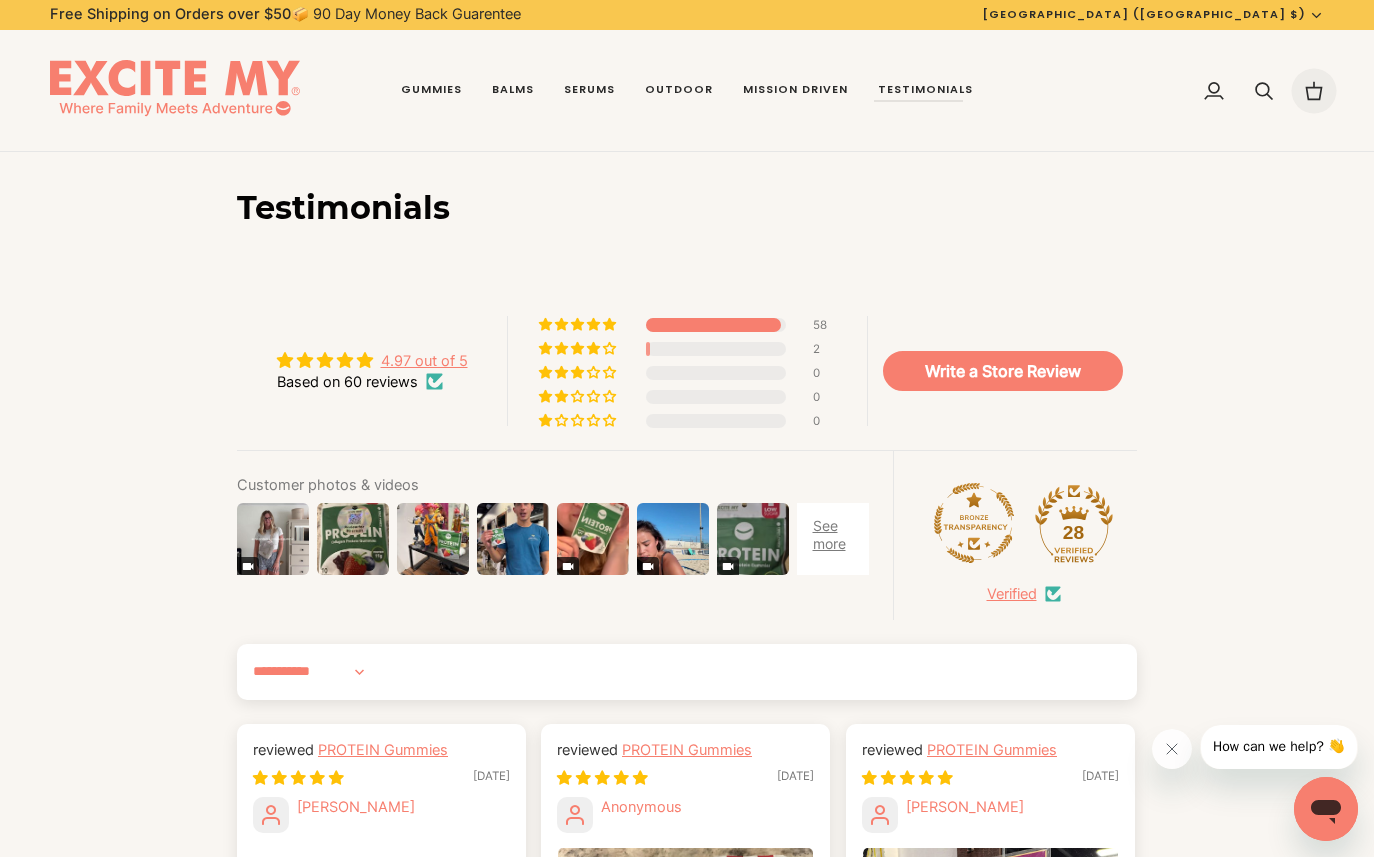 click 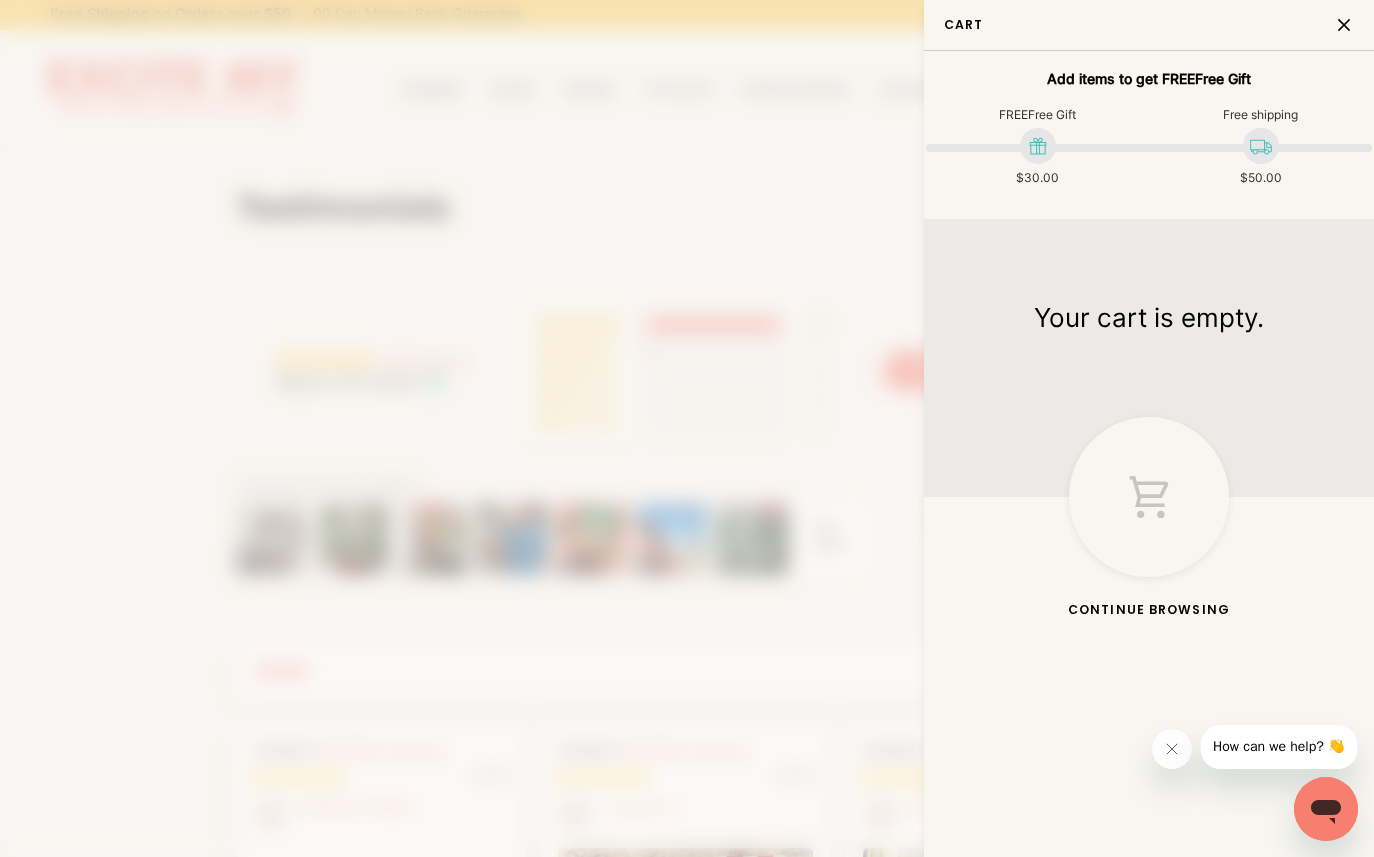 click at bounding box center (1349, 25) 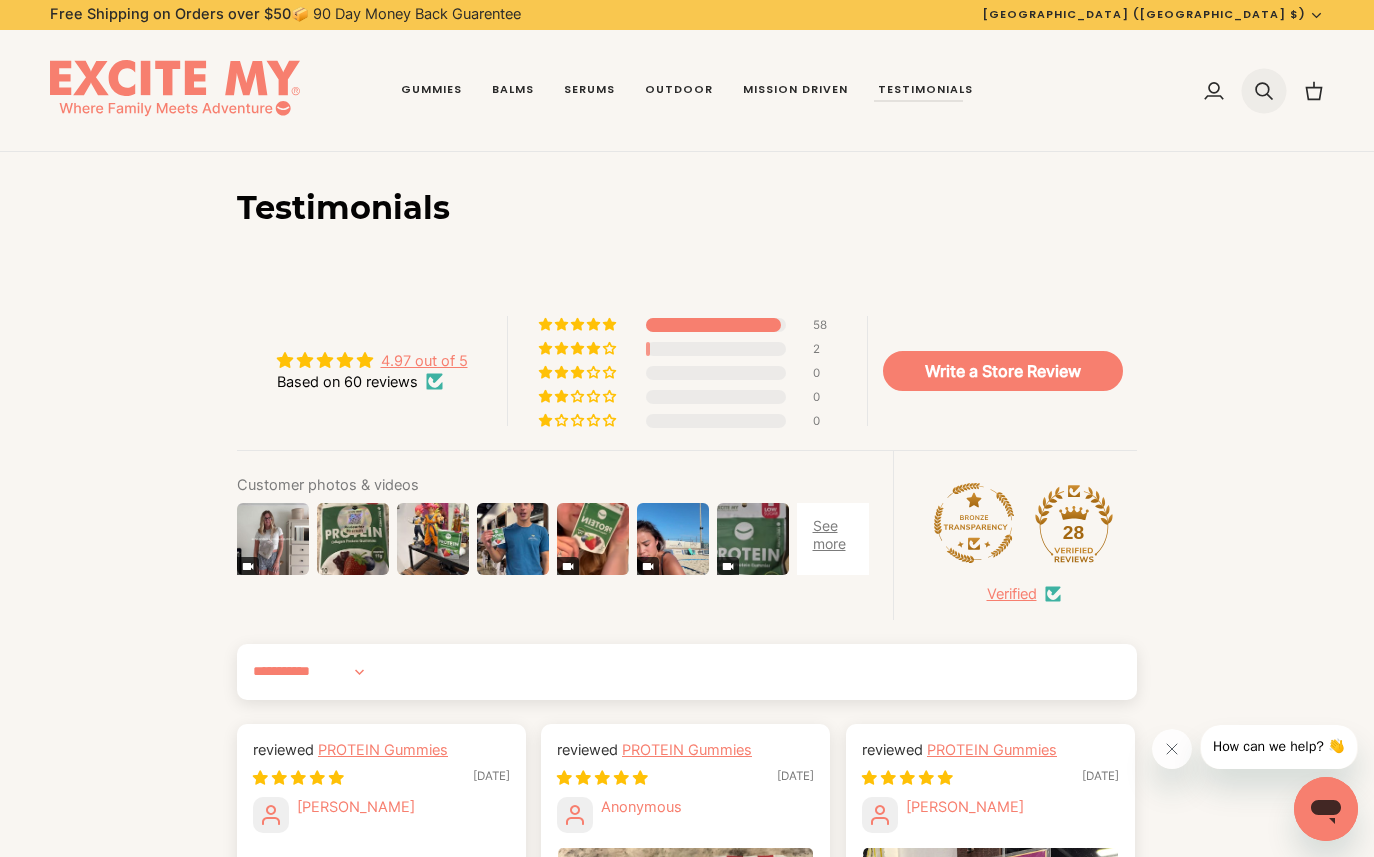 click 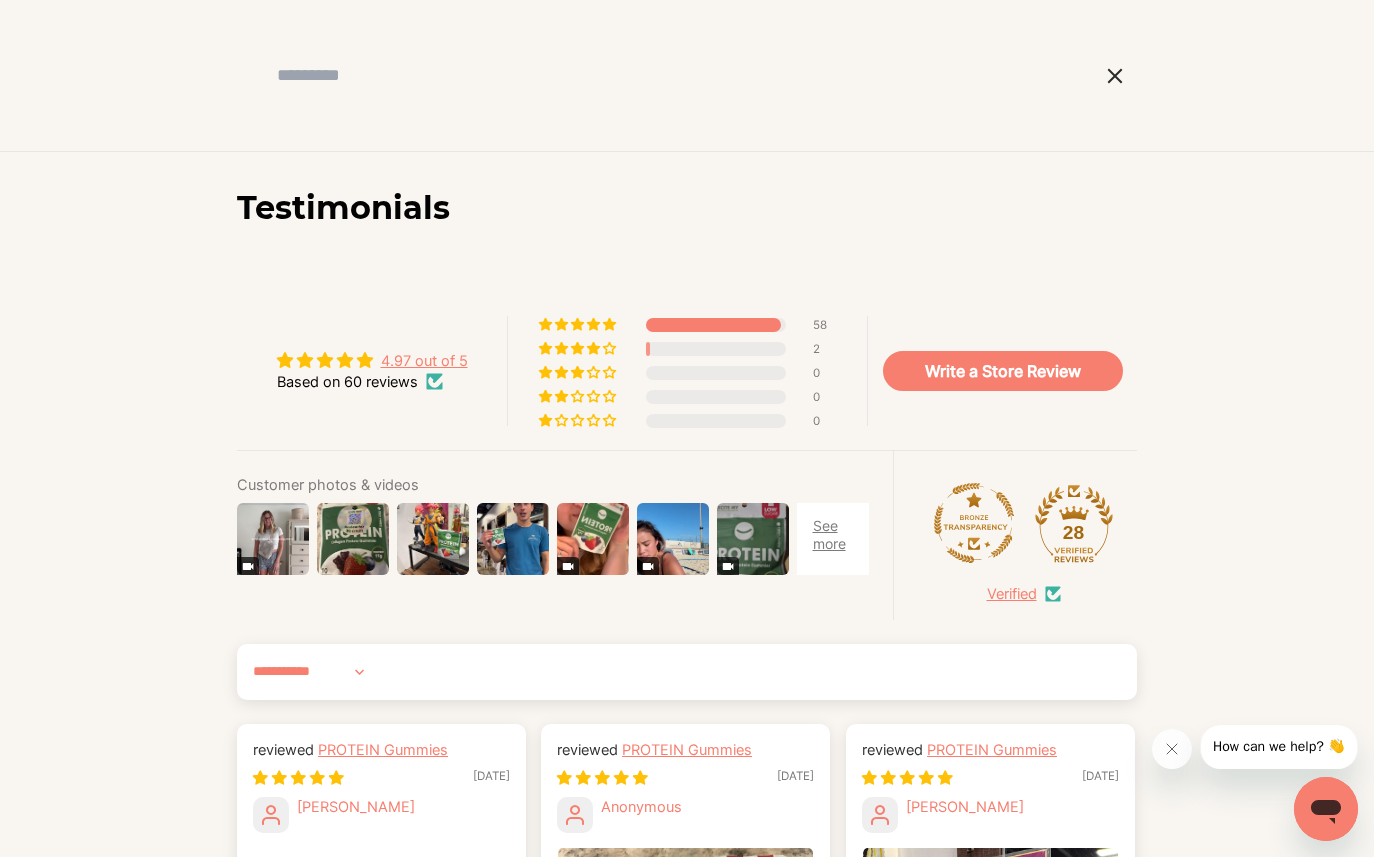 click 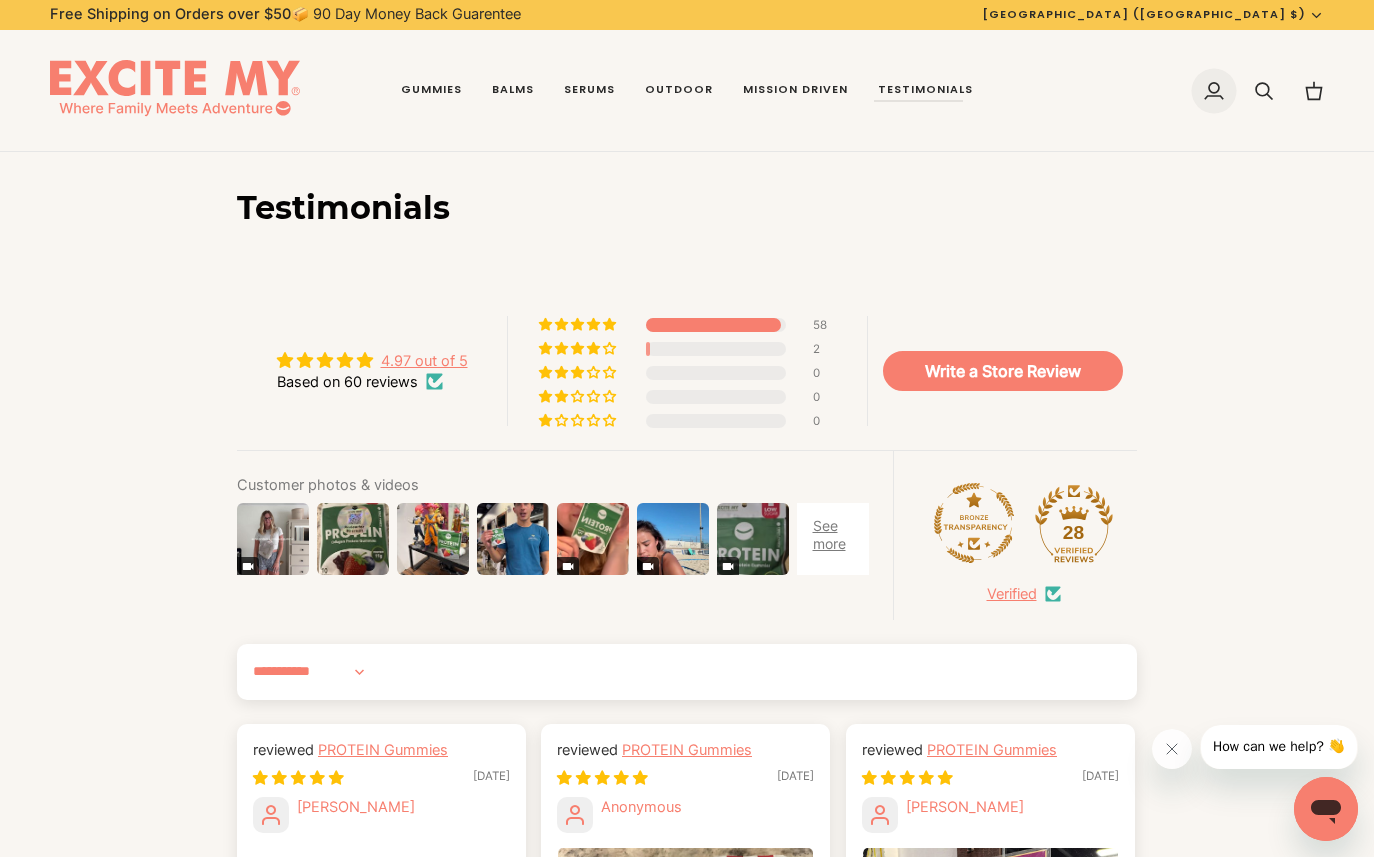 click 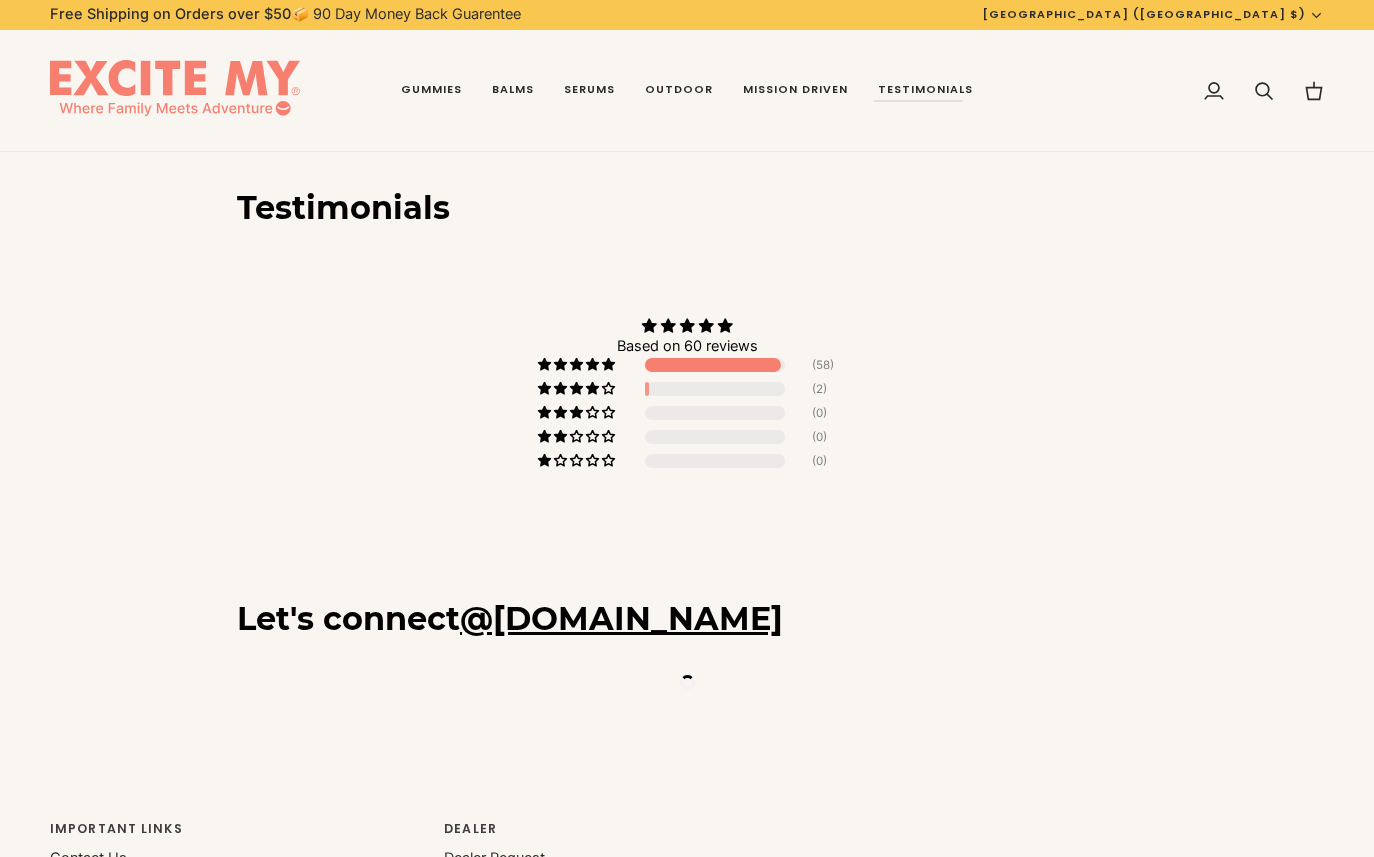 scroll, scrollTop: 0, scrollLeft: 0, axis: both 